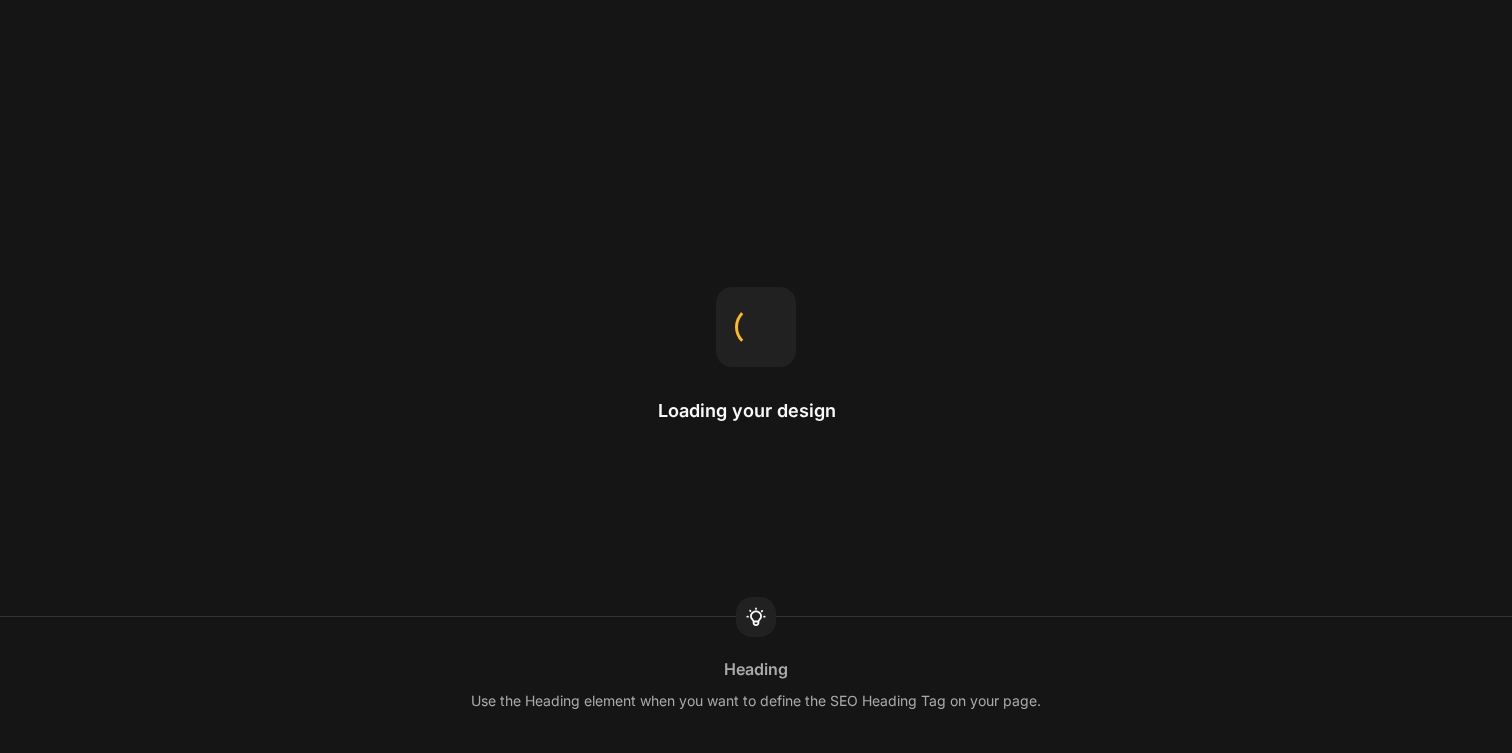scroll, scrollTop: 0, scrollLeft: 0, axis: both 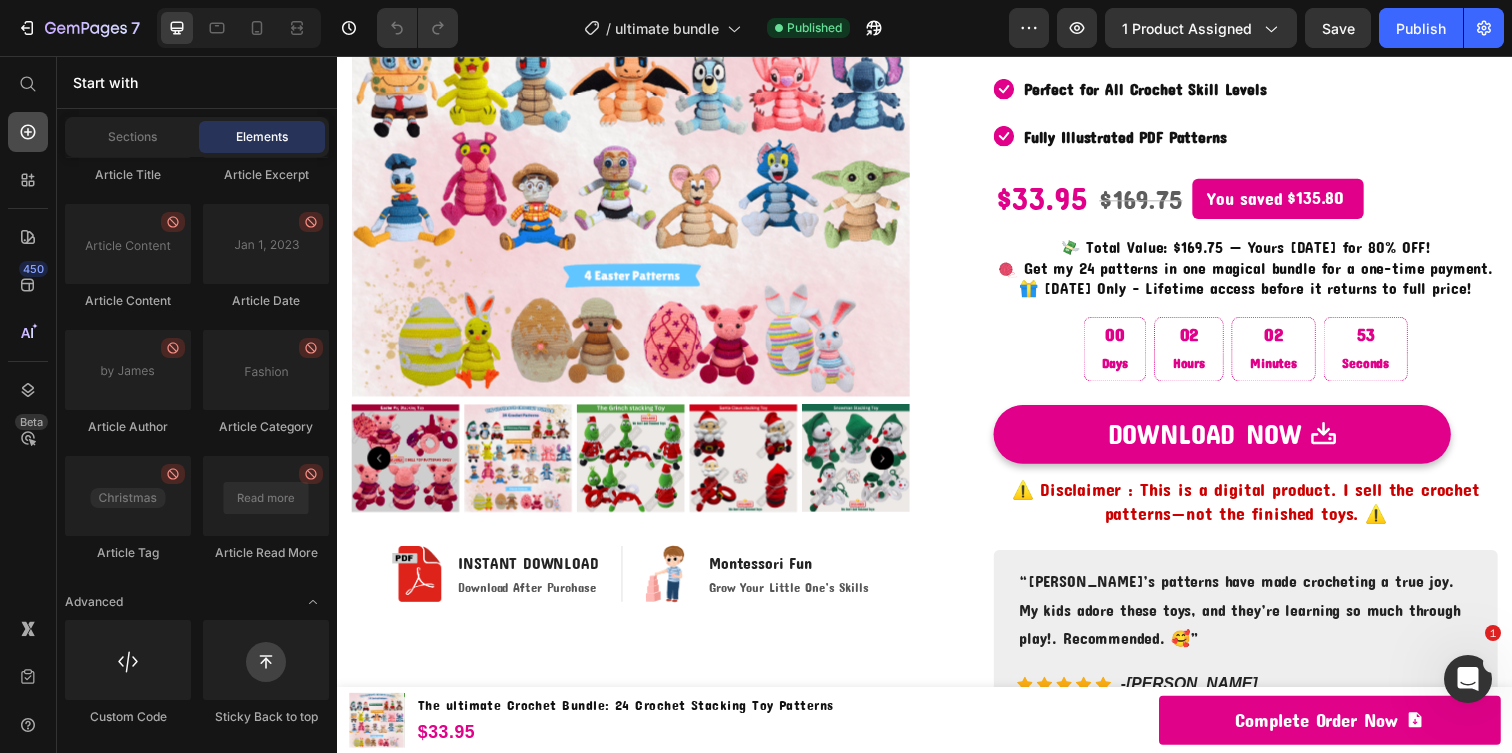 click 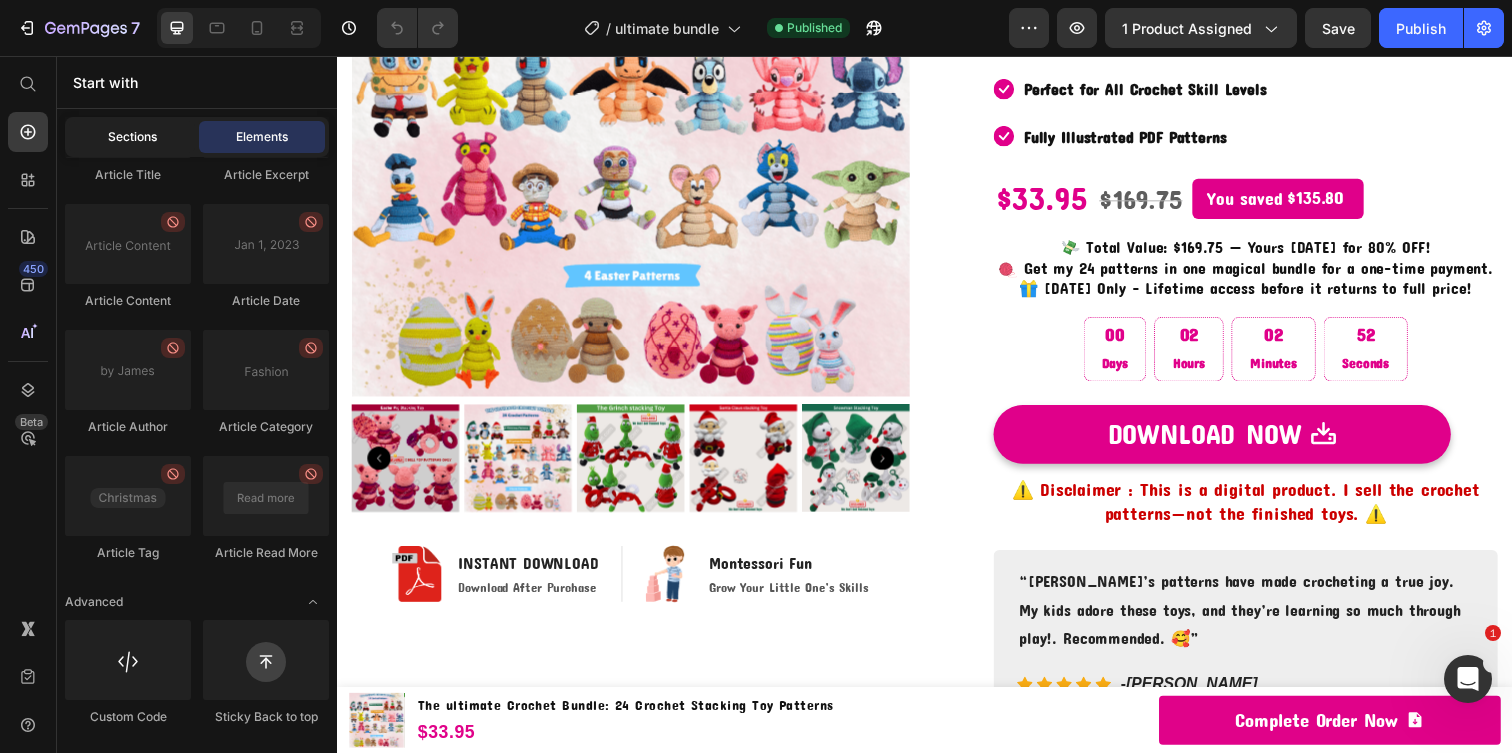 click on "Sections" at bounding box center [132, 137] 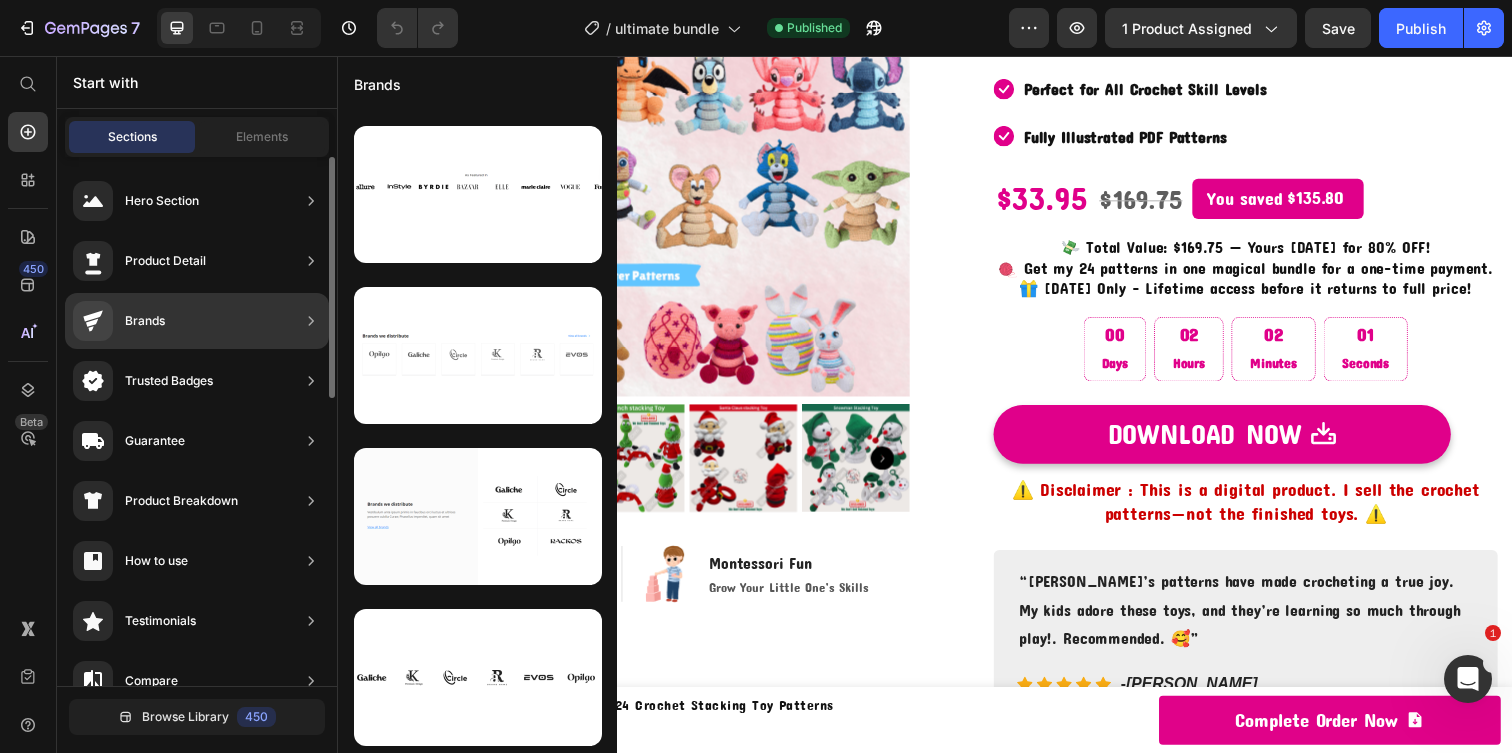 scroll, scrollTop: 311, scrollLeft: 0, axis: vertical 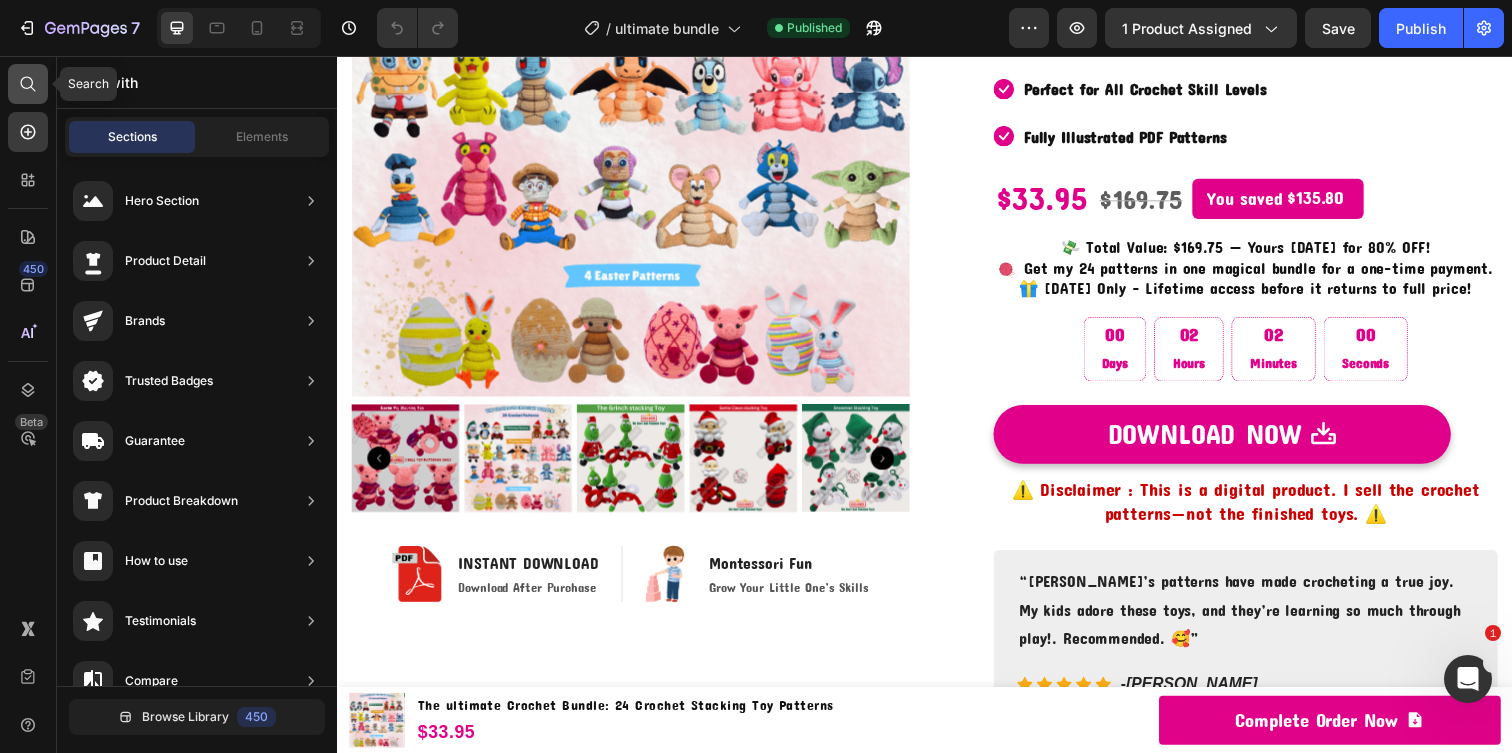 click 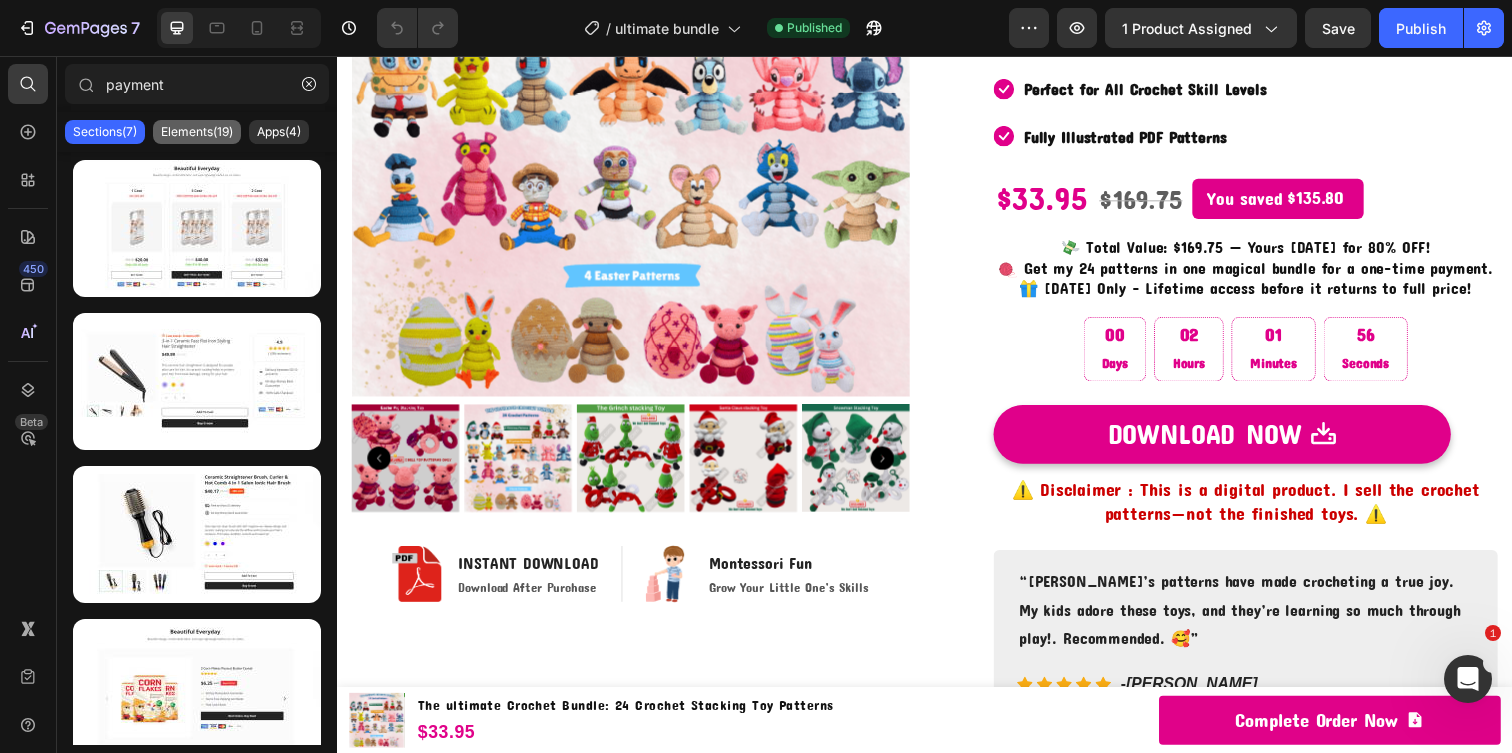 type on "payment" 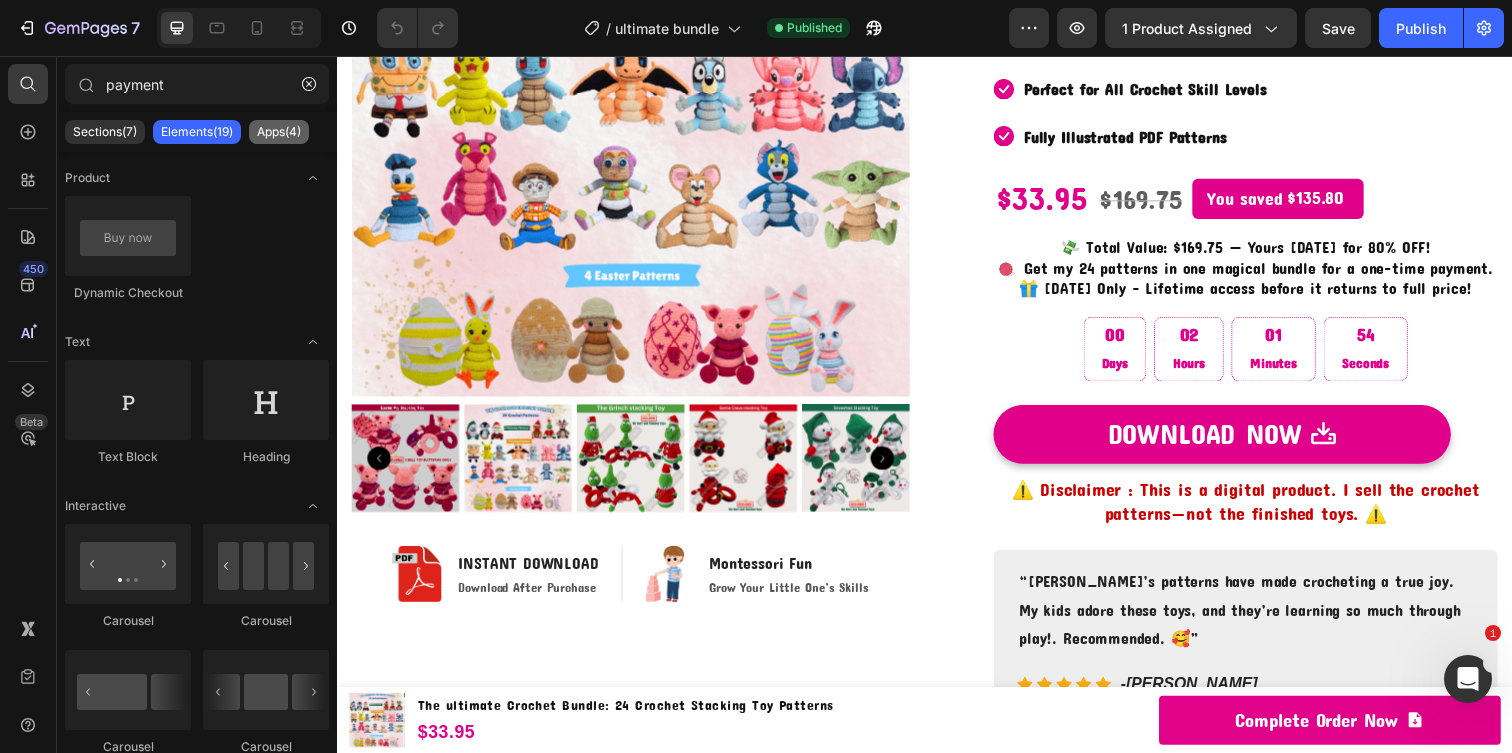 click on "Apps(4)" at bounding box center (279, 132) 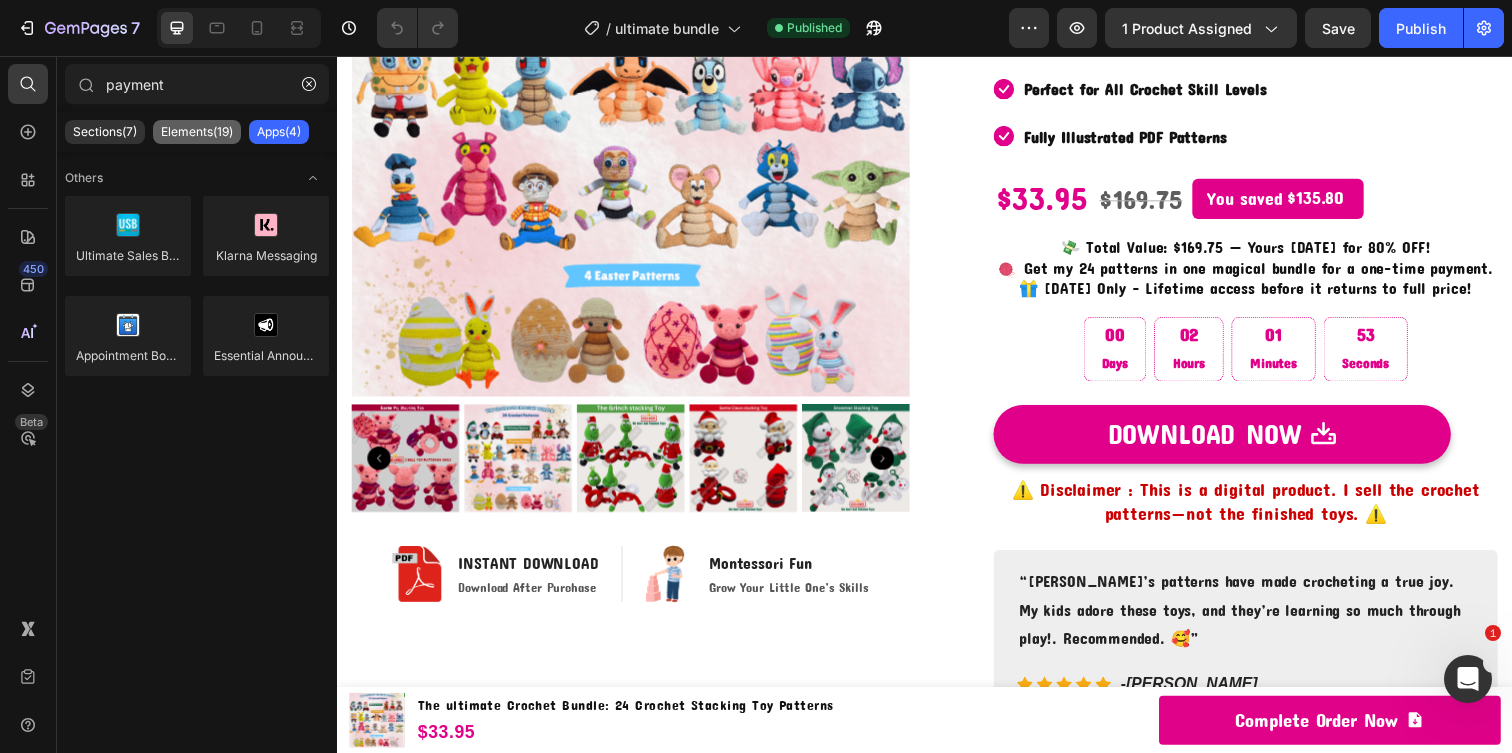 click on "Elements(19)" at bounding box center (197, 132) 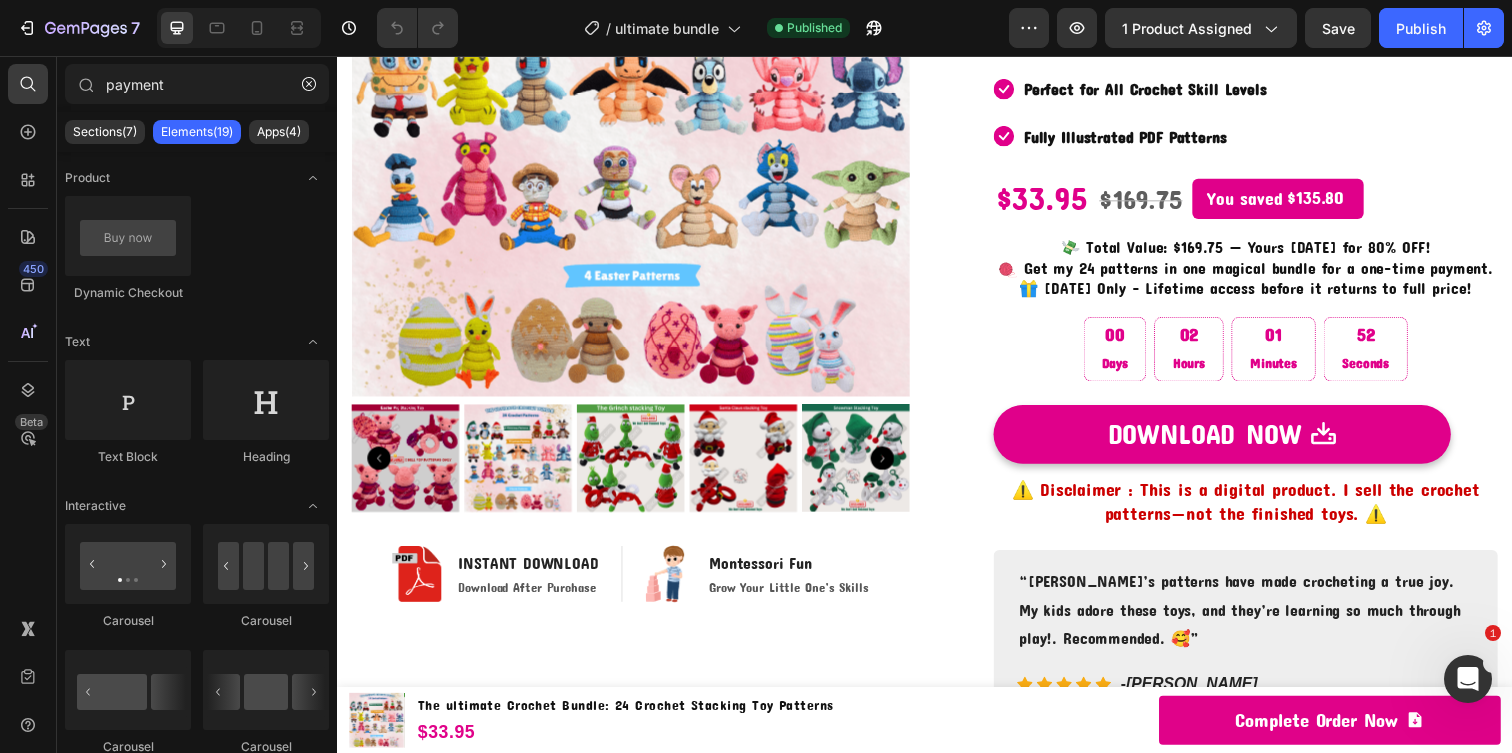click on "Sections(7) Elements(19) Apps(4)" 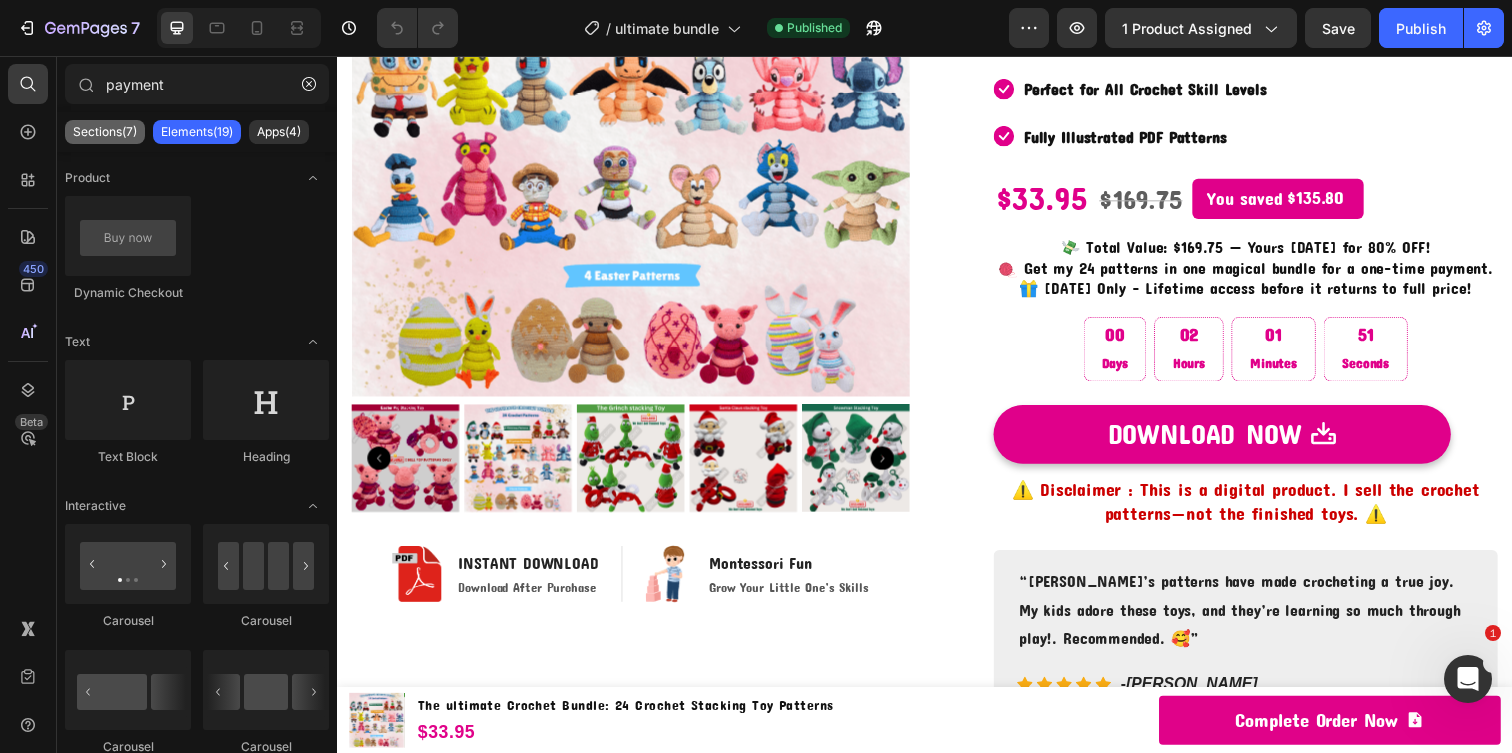 click on "Sections(7)" at bounding box center [105, 132] 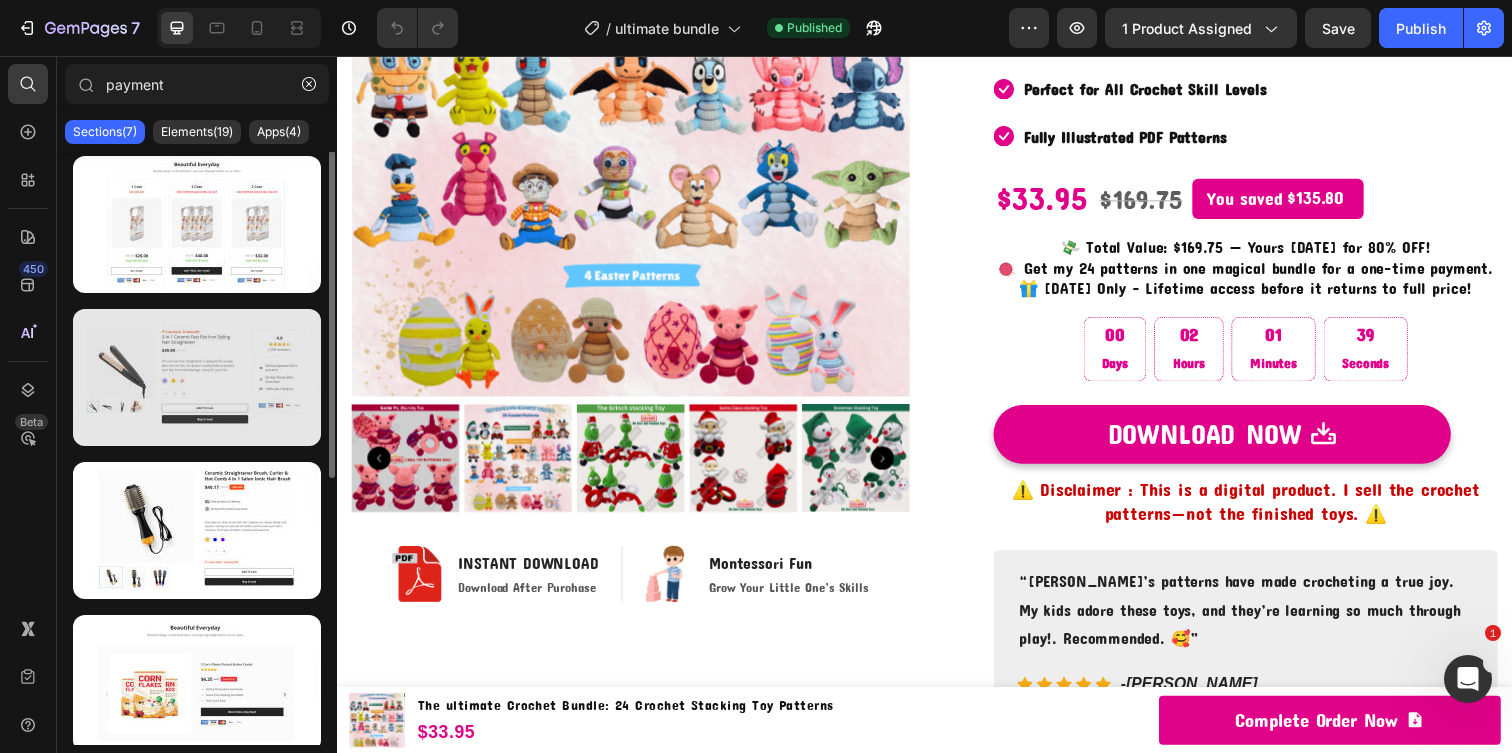 scroll, scrollTop: 0, scrollLeft: 0, axis: both 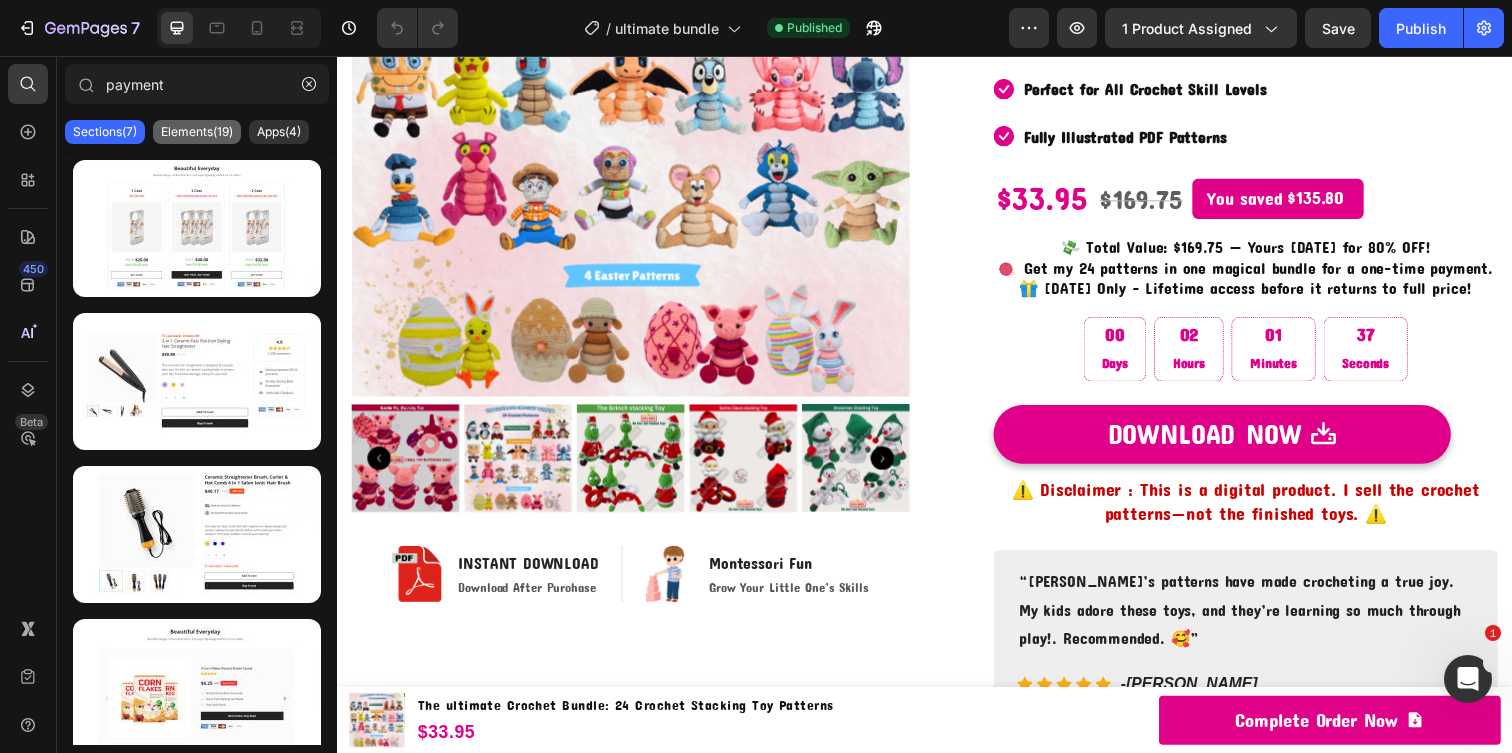 click on "Elements(19)" 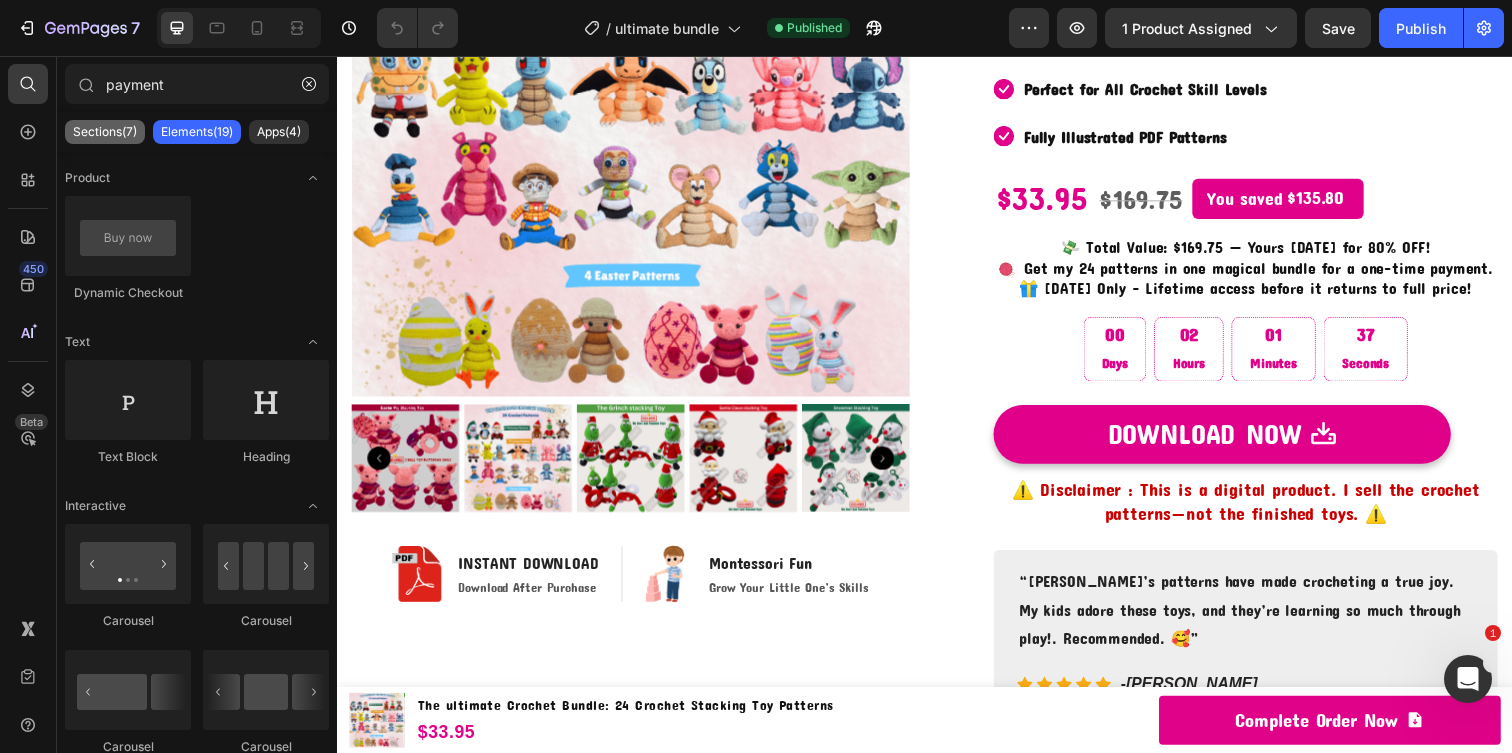 click on "Sections(7)" at bounding box center [105, 132] 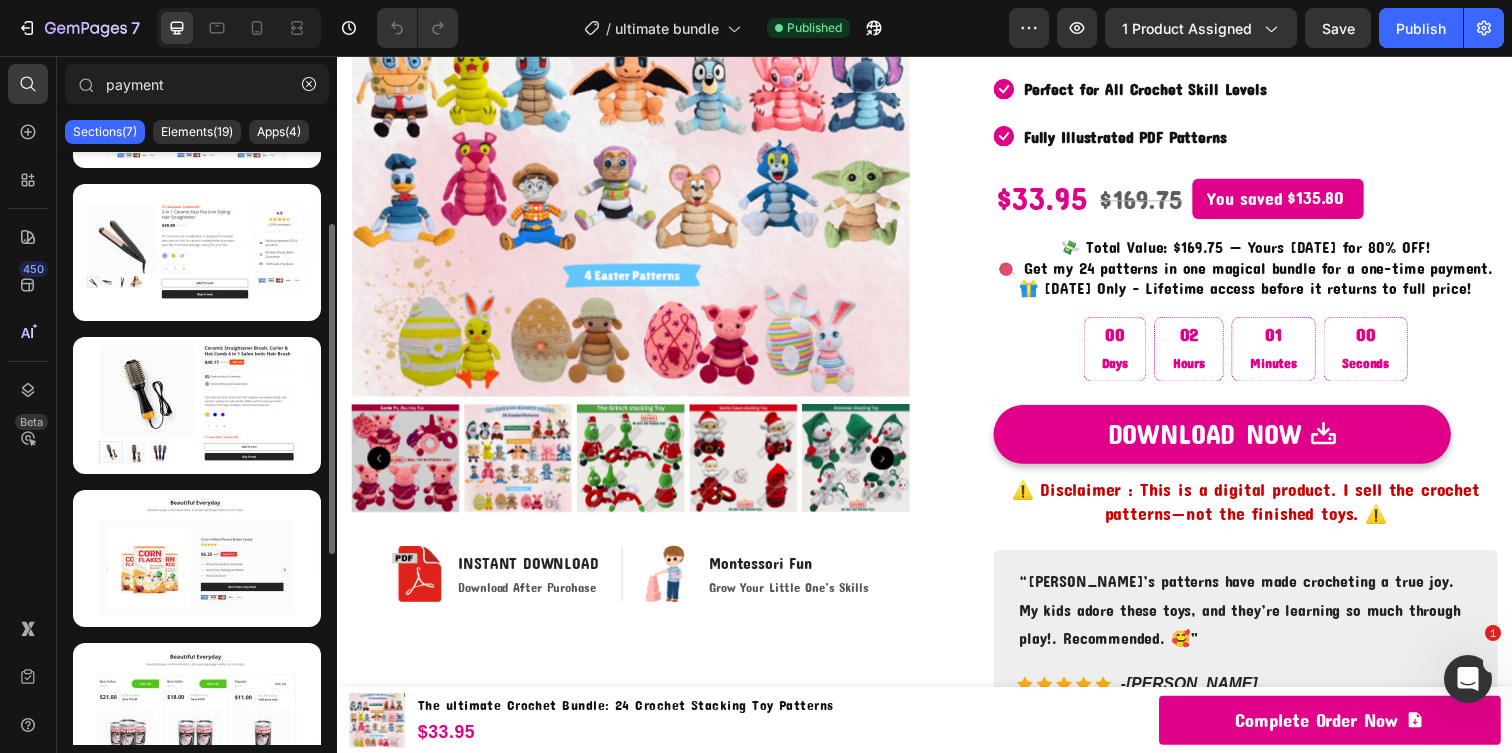 scroll, scrollTop: 122, scrollLeft: 0, axis: vertical 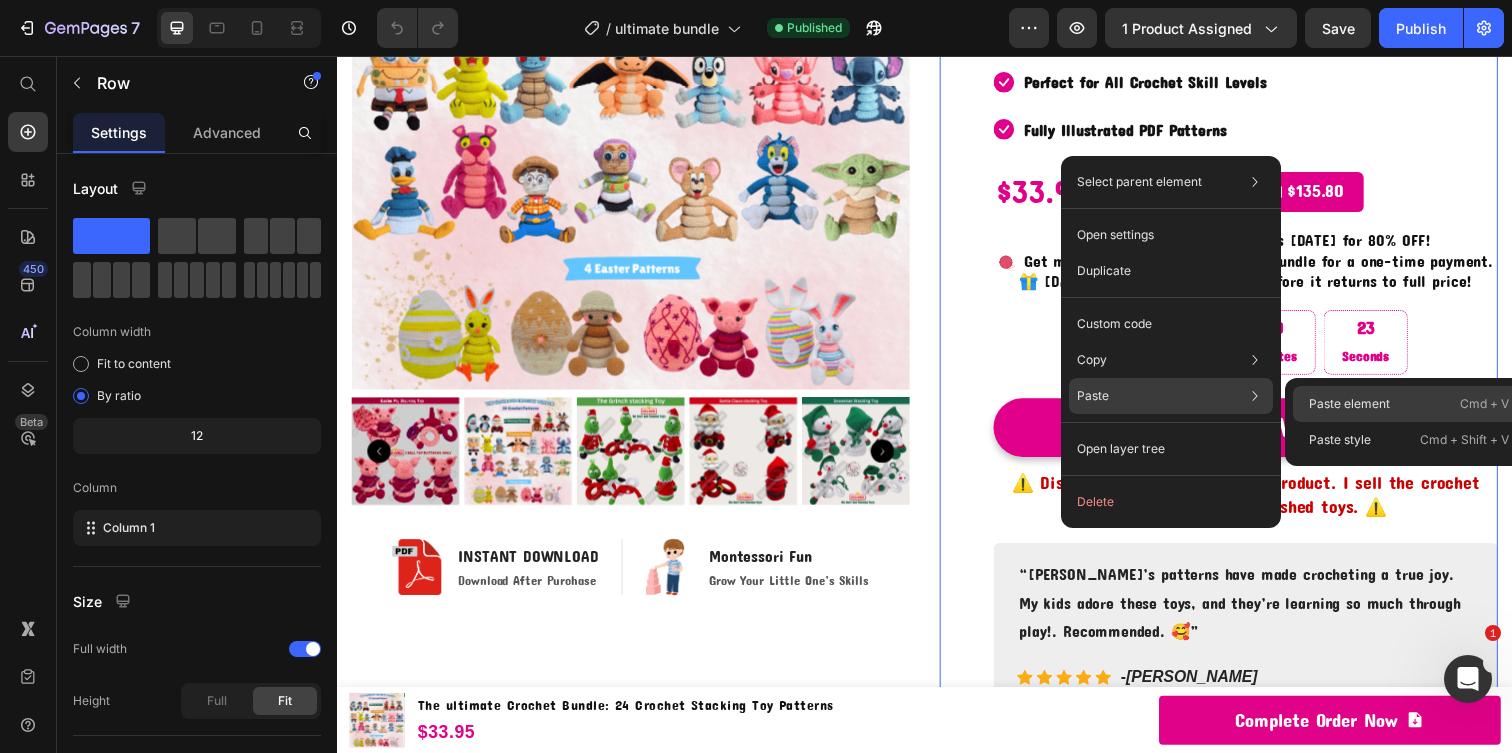 click on "Paste element" at bounding box center [1349, 404] 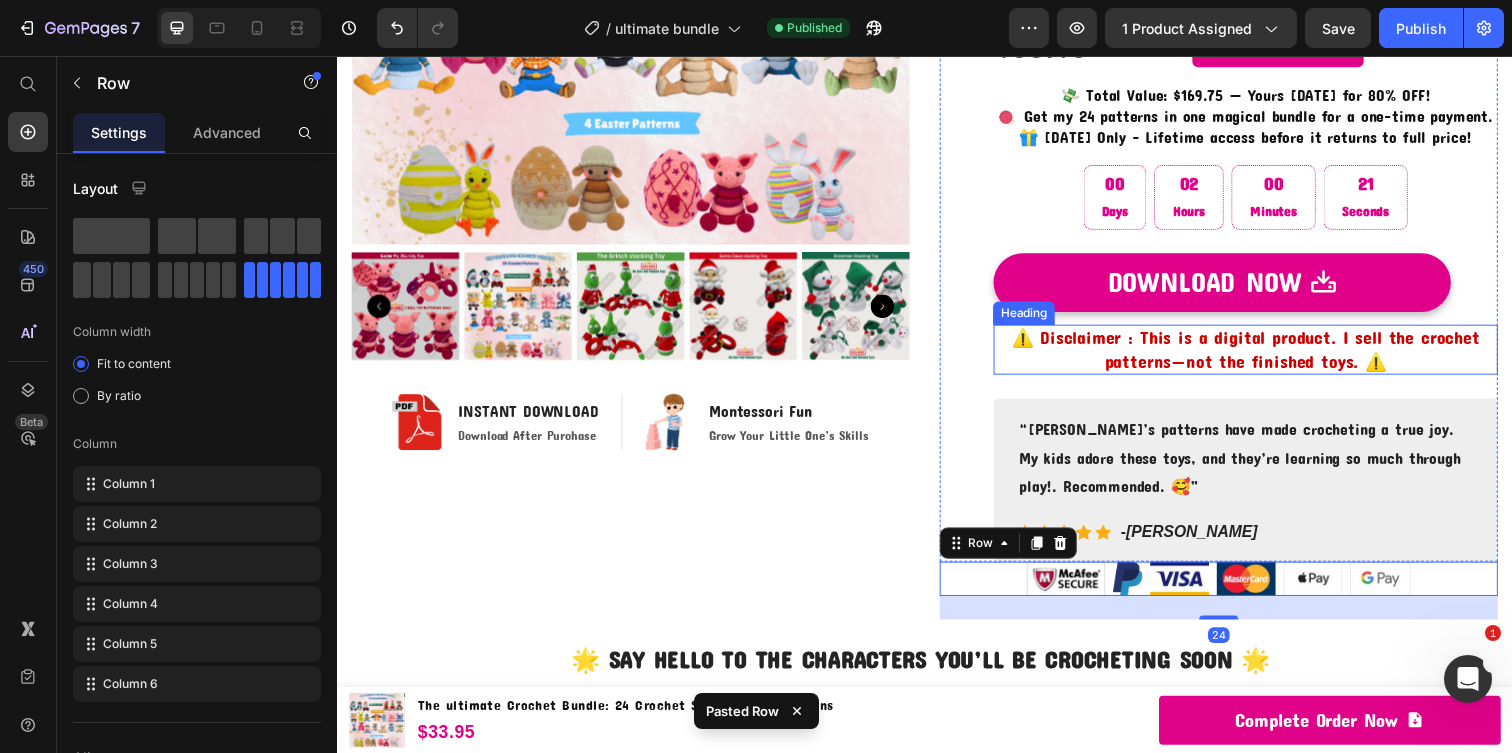 scroll, scrollTop: 551, scrollLeft: 0, axis: vertical 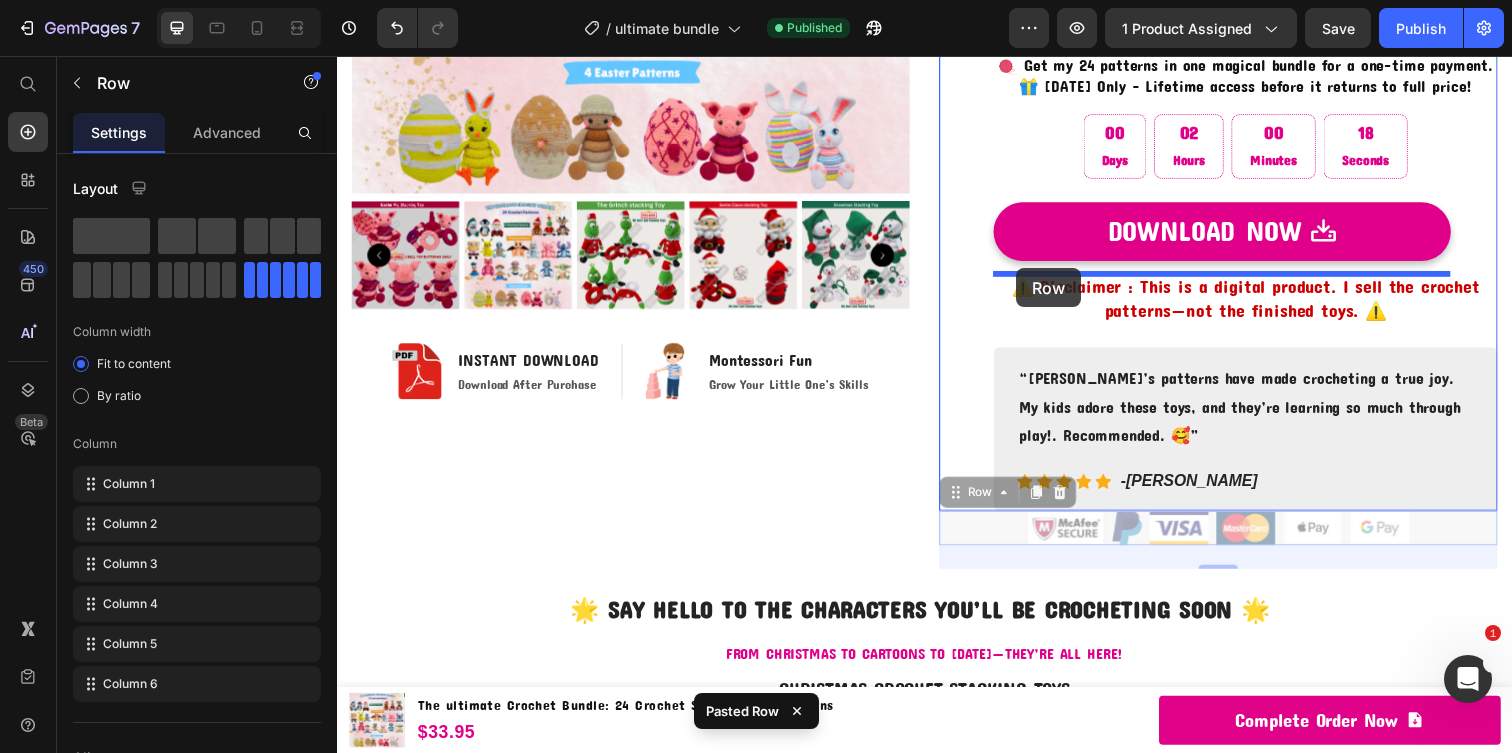 drag, startPoint x: 969, startPoint y: 507, endPoint x: 1030, endPoint y: 273, distance: 241.82018 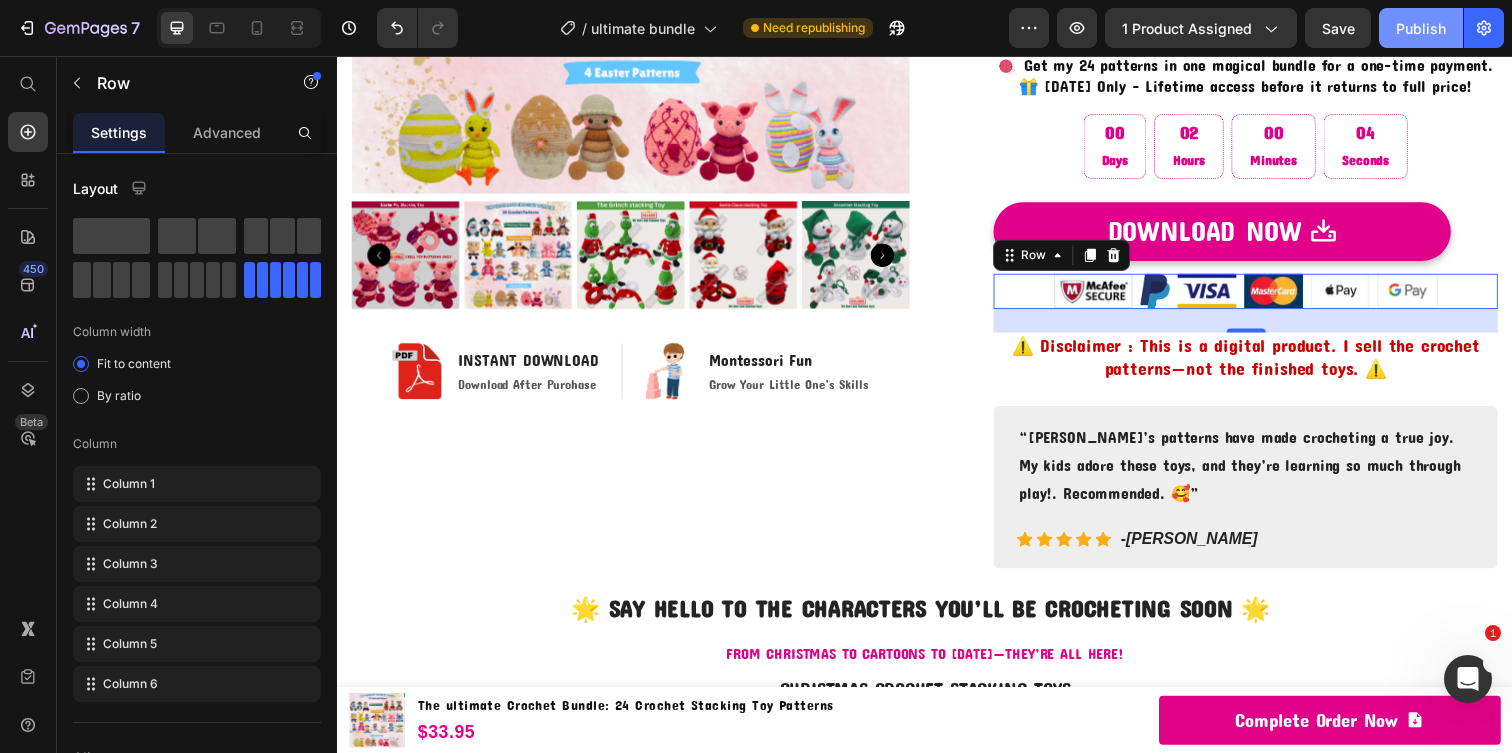 click on "Publish" at bounding box center [1421, 28] 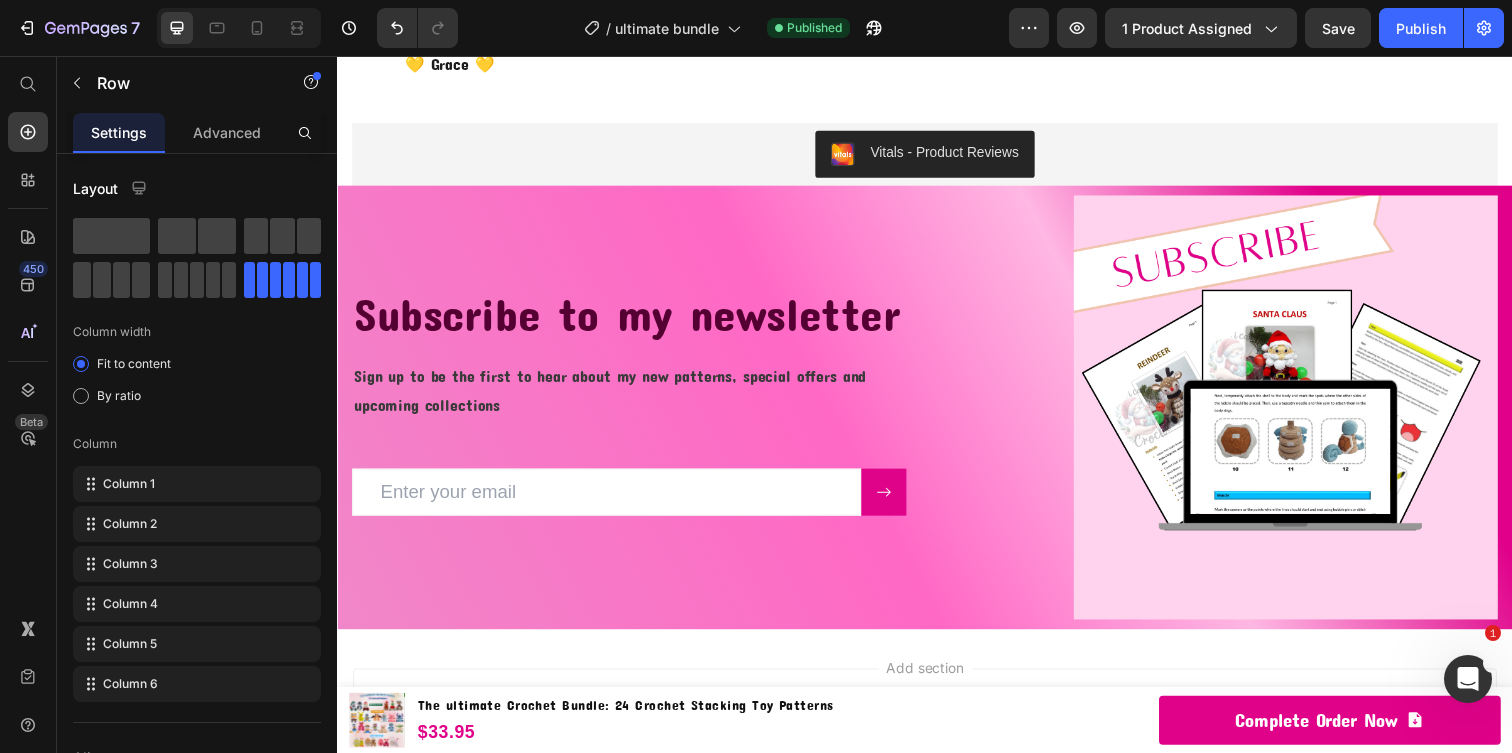 scroll, scrollTop: 4492, scrollLeft: 0, axis: vertical 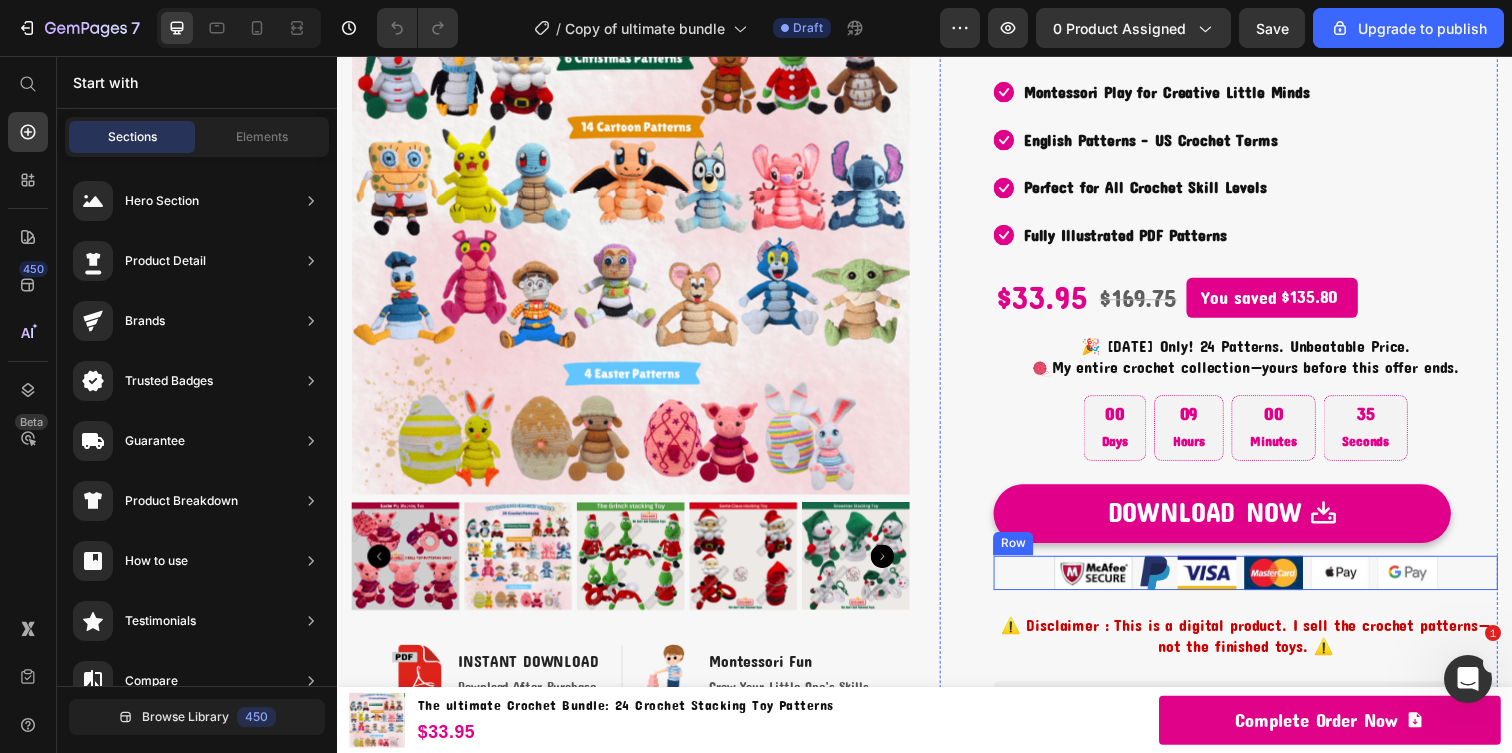 click on "Image Image Image Image Image Image Row" at bounding box center (1264, 583) 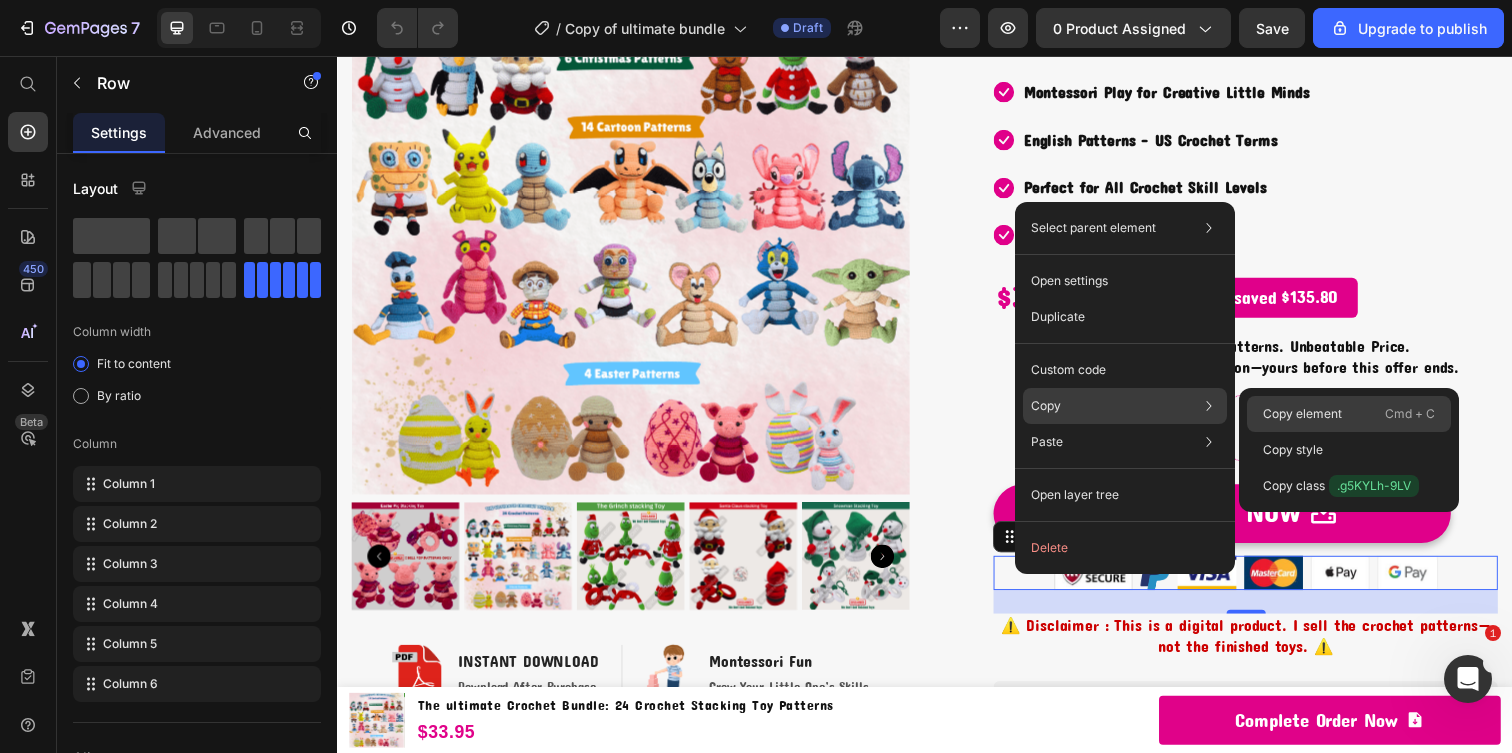 click on "Copy element" at bounding box center [1302, 414] 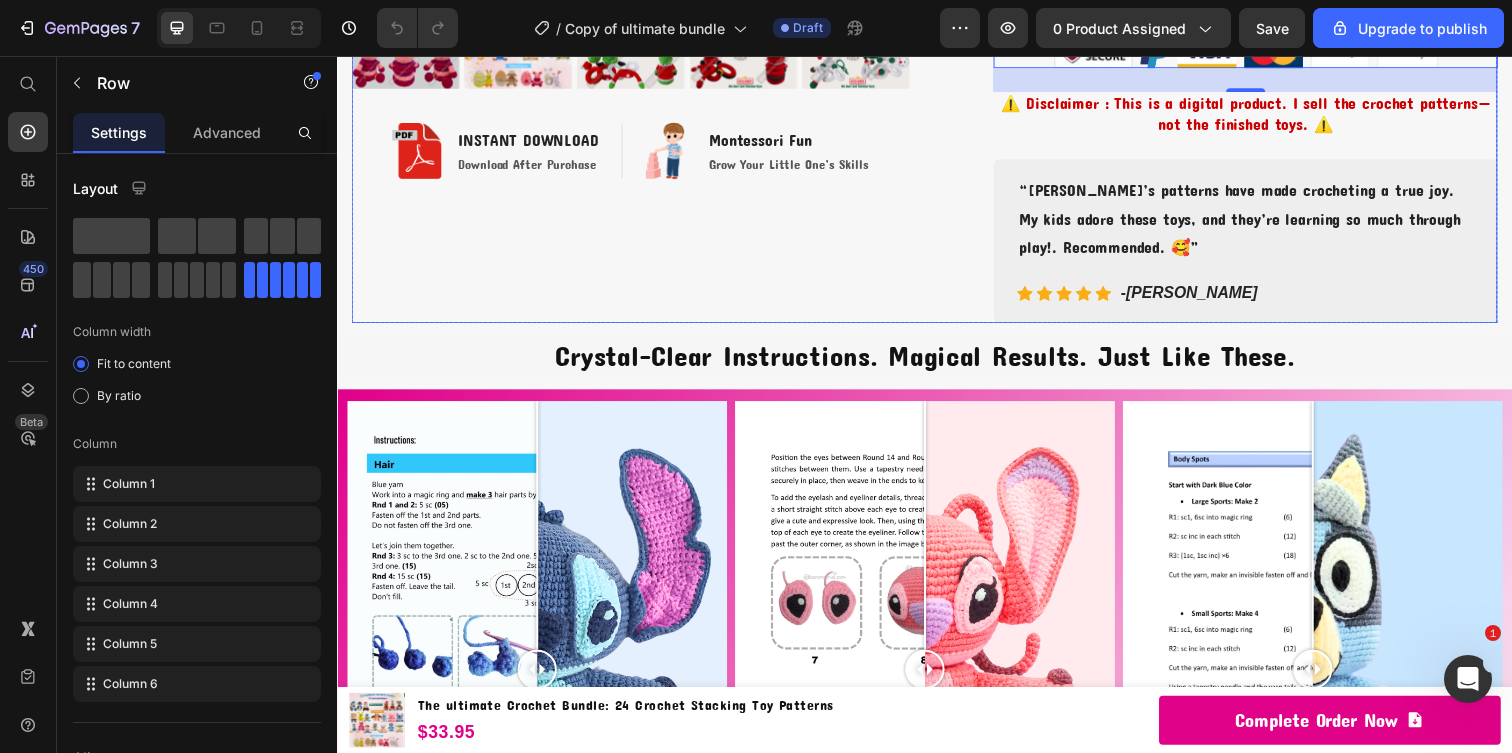 scroll, scrollTop: 792, scrollLeft: 0, axis: vertical 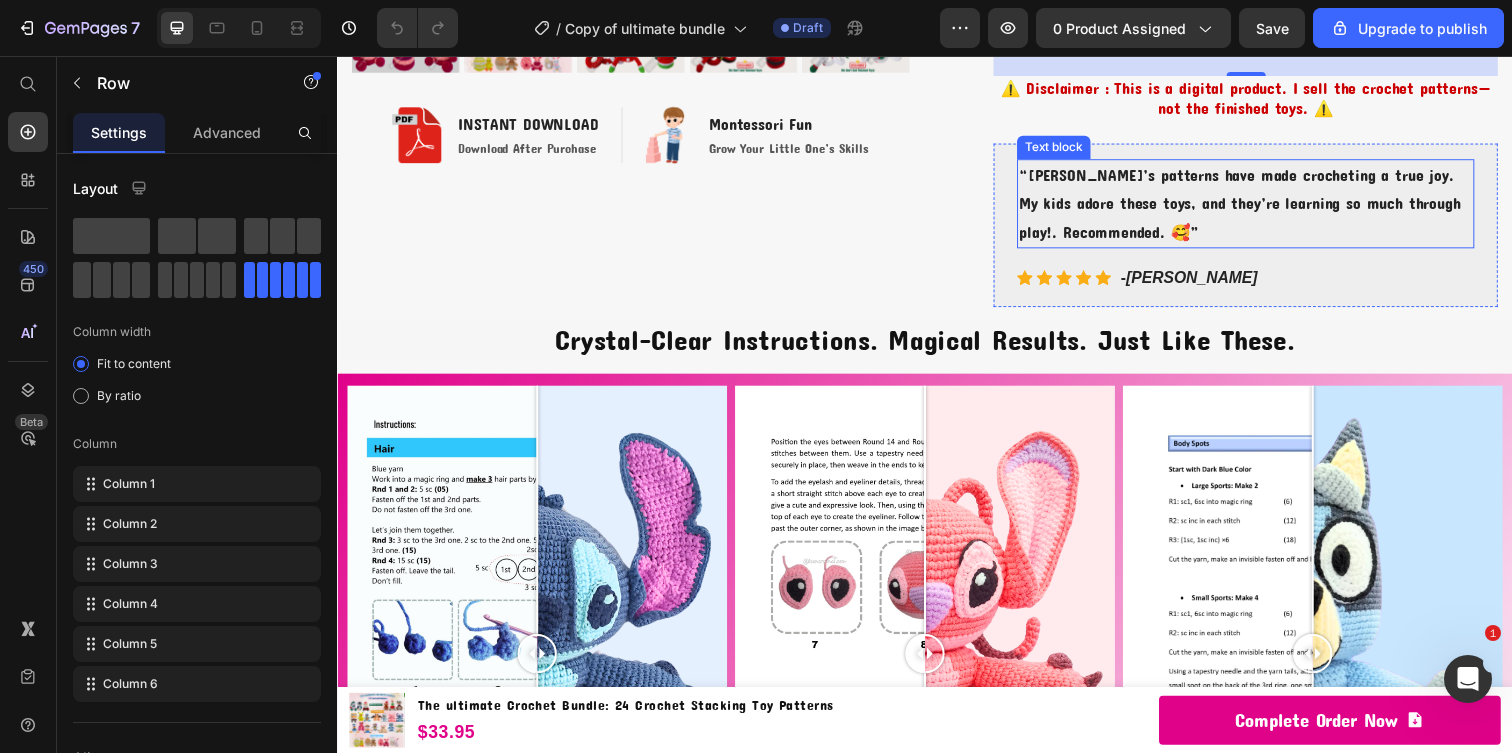 click on "“[PERSON_NAME]’s patterns have made crocheting a true joy. My kids adore these toys, and they’re learning so much through play!. Recommended. 🥰”" at bounding box center (1264, 206) 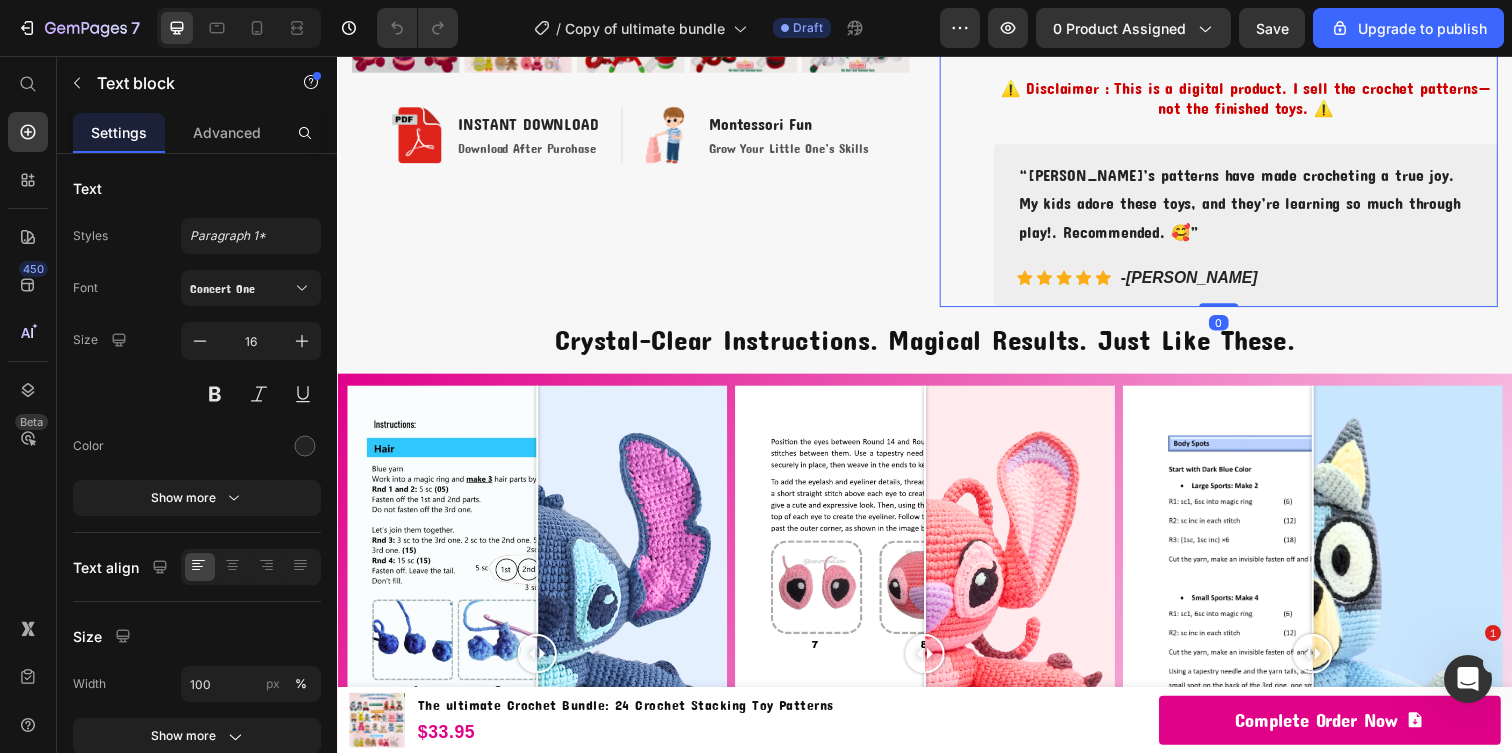 click on "The ultimate Crochet Bundle: 24 Crochet Stacking Toy Patterns (P) Title                Icon                Icon                Icon                Icon                Icon Icon List Hoz 17000+ Satisfied Crocheters Text block Row
Icon Montessori Play for Creative Little Minds Text block
Icon English Patterns - US Crochet Terms Text block
Icon Perfect for All Crochet Skill Levels Text block
Icon Fully Illustrated PDF Patterns Text block Icon List $33.95 (P) Price $169.75 (P) Price You saved $135.80 Product Tag Row 🎉 [DATE] Only! 24 Patterns. Unbeatable Price. 🧶  My entire crochet collection—yours before this offer ends. Heading Row 00 Days 08 Hours 57 Minutes 40 Seconds Countdown Timer Row
DOWNLOAD NOW (P) Cart Button Image Image Image Image Image Image Row ⚠️ Disclaimer : This is a digital product. I sell the crochet patterns—not the finished toys. ⚠️ Heading Text block                Icon                Icon Icon" at bounding box center [1237, -152] 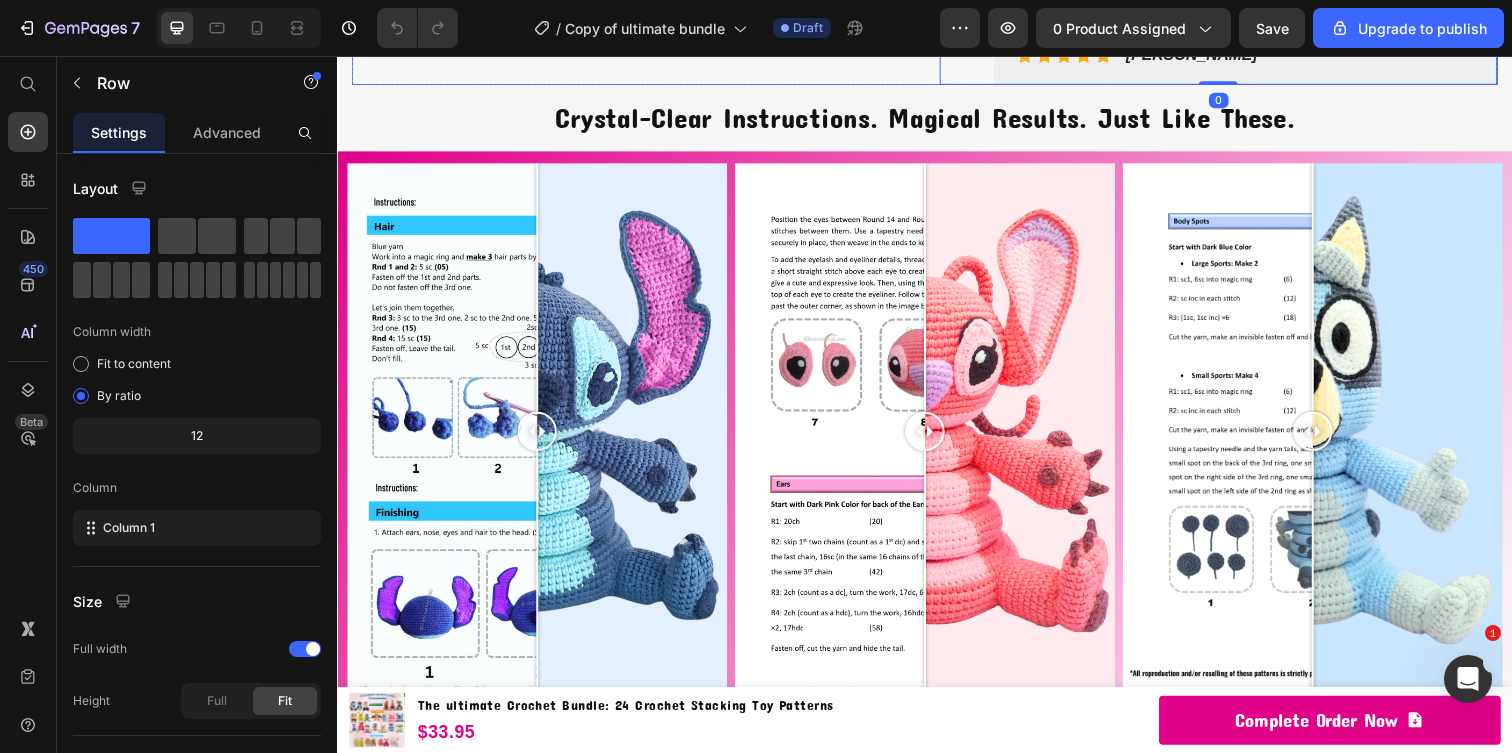 scroll, scrollTop: 1023, scrollLeft: 0, axis: vertical 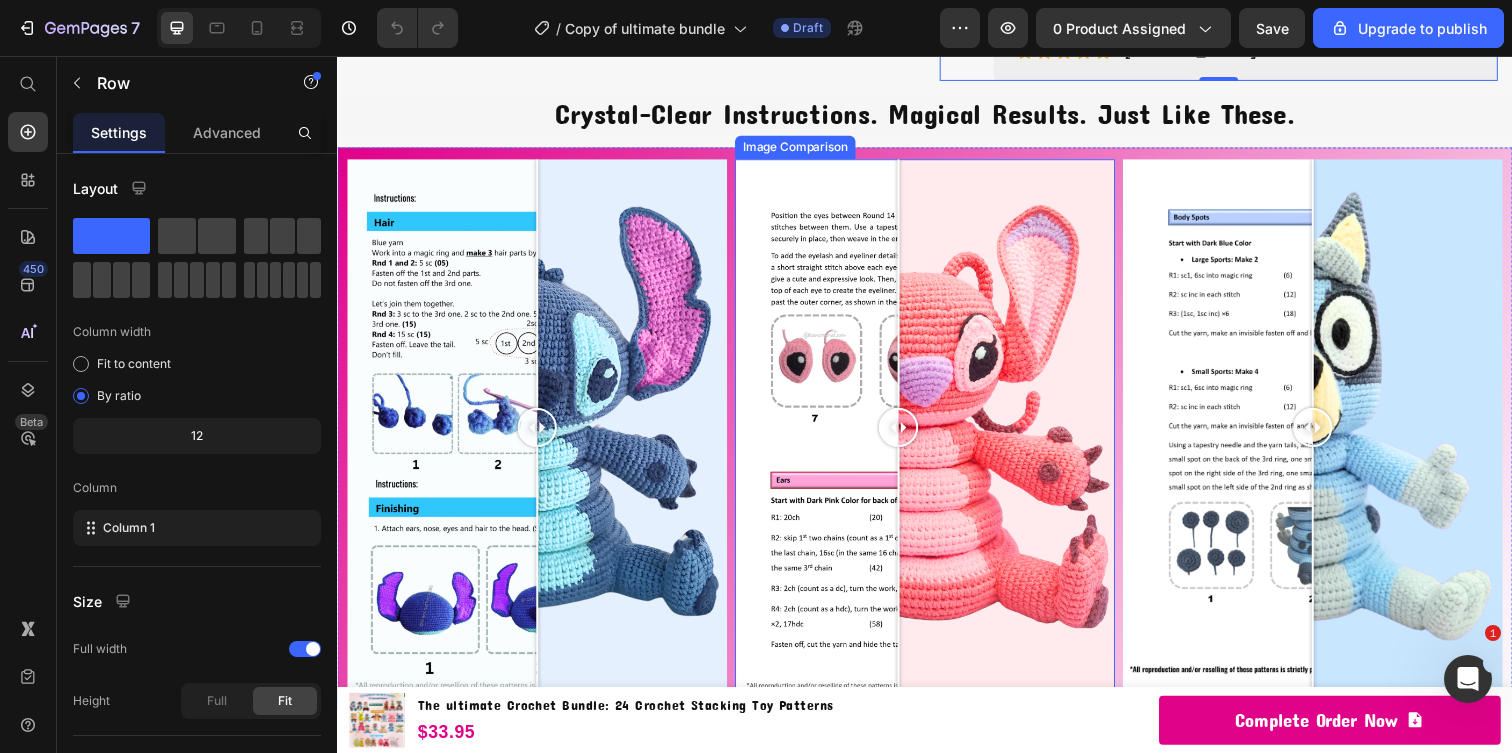 drag, startPoint x: 949, startPoint y: 427, endPoint x: 917, endPoint y: 424, distance: 32.140316 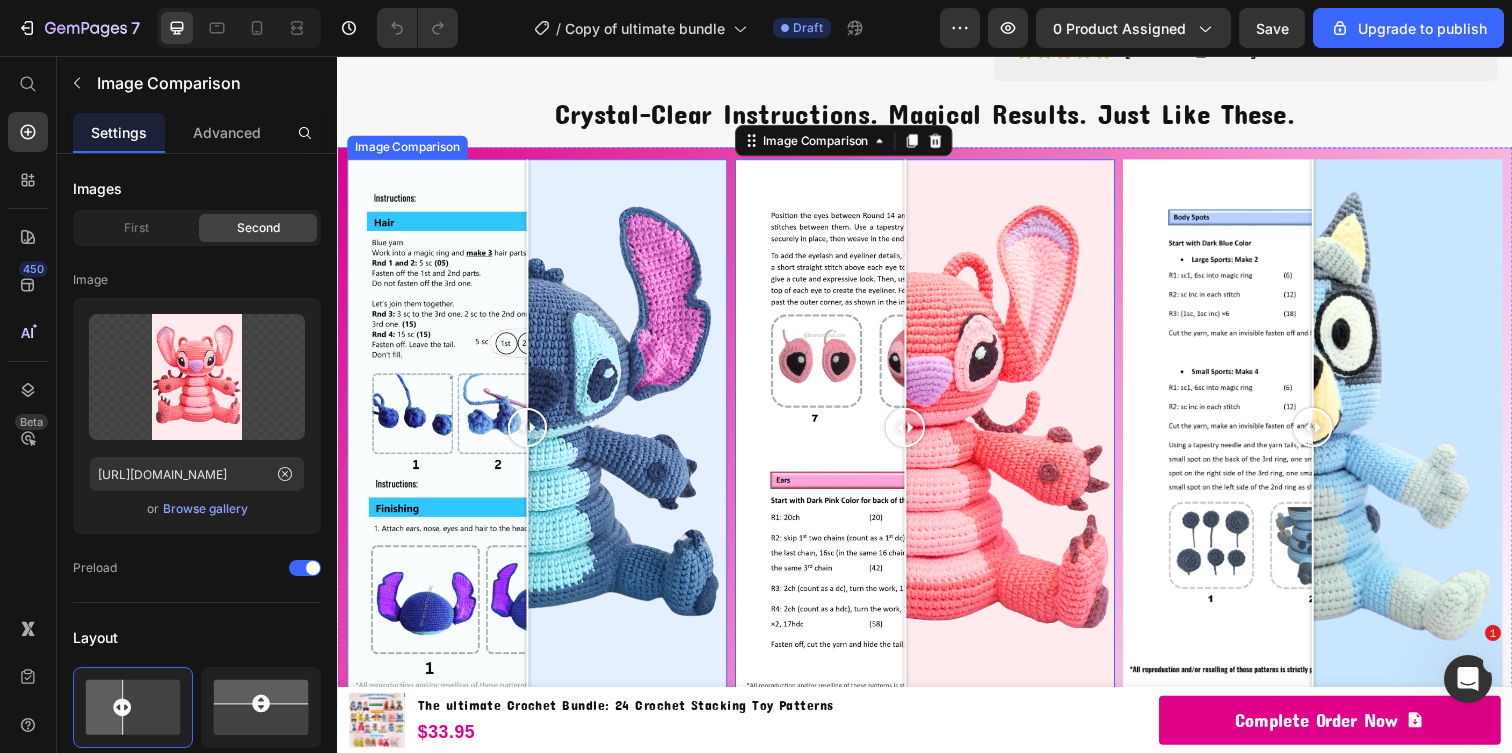 drag, startPoint x: 547, startPoint y: 433, endPoint x: 531, endPoint y: 433, distance: 16 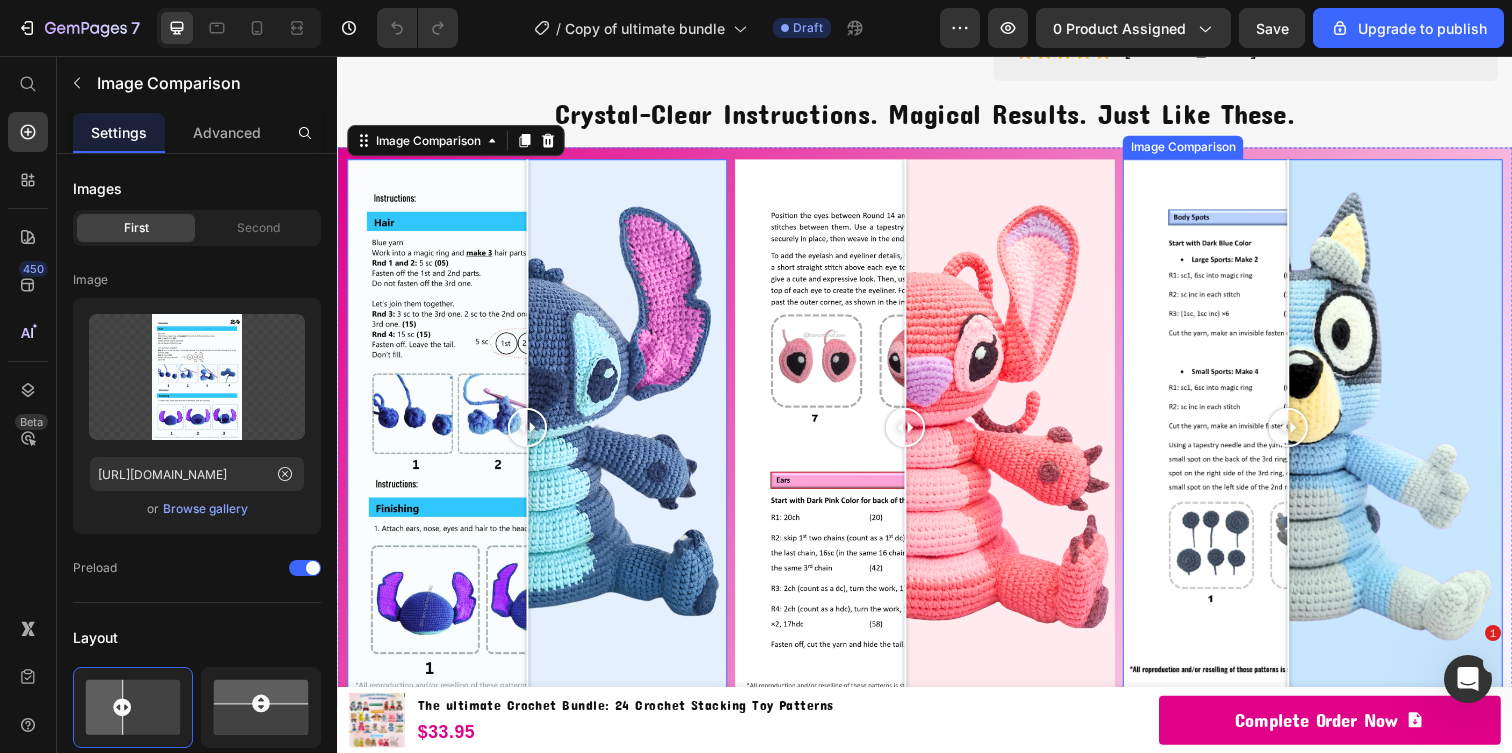 drag, startPoint x: 1339, startPoint y: 442, endPoint x: 1308, endPoint y: 442, distance: 31 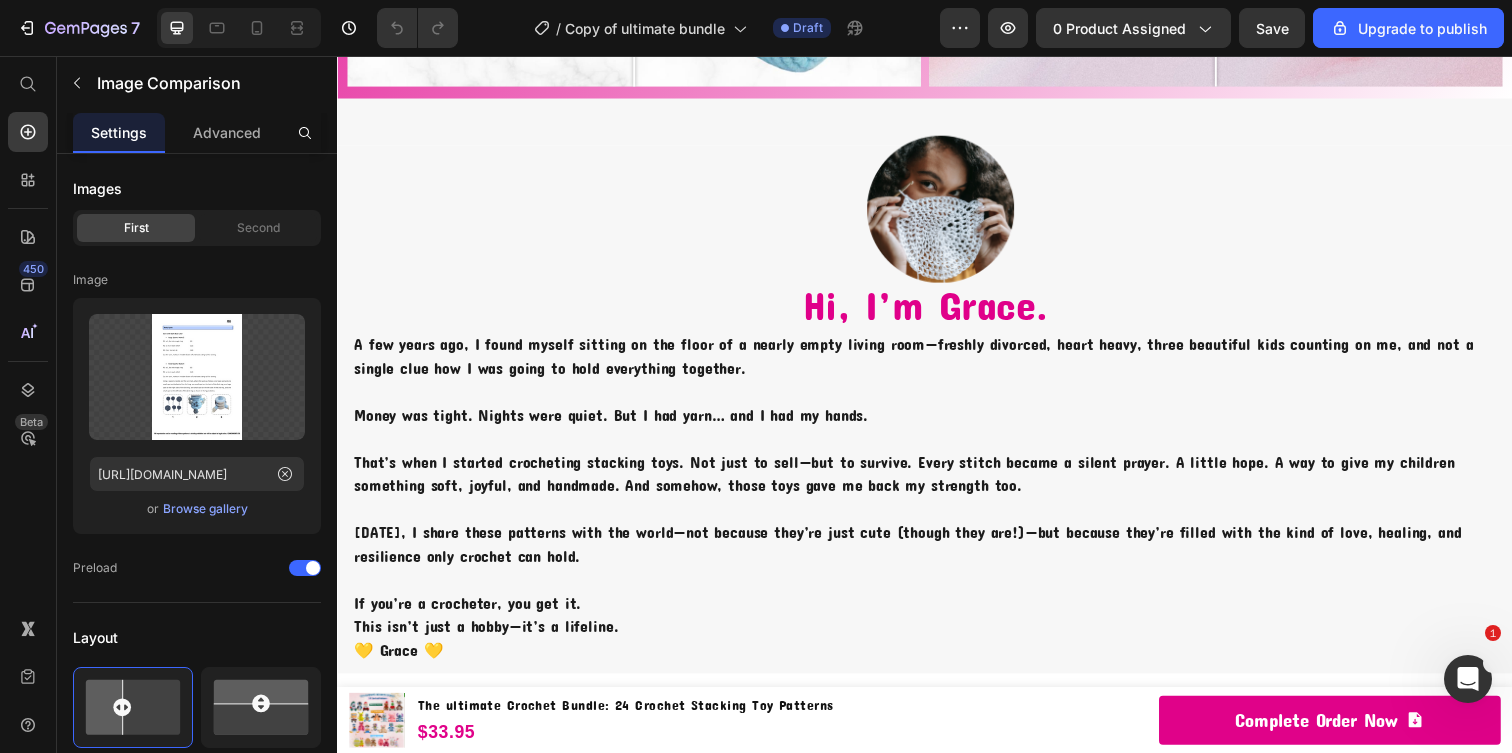 scroll, scrollTop: 5057, scrollLeft: 0, axis: vertical 